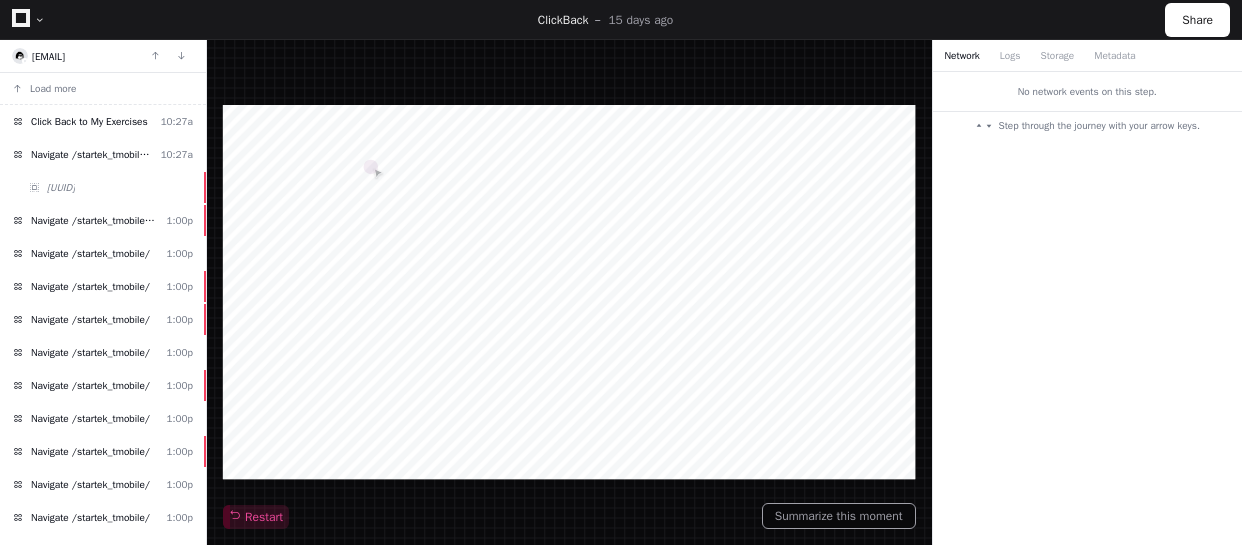 scroll, scrollTop: 0, scrollLeft: 0, axis: both 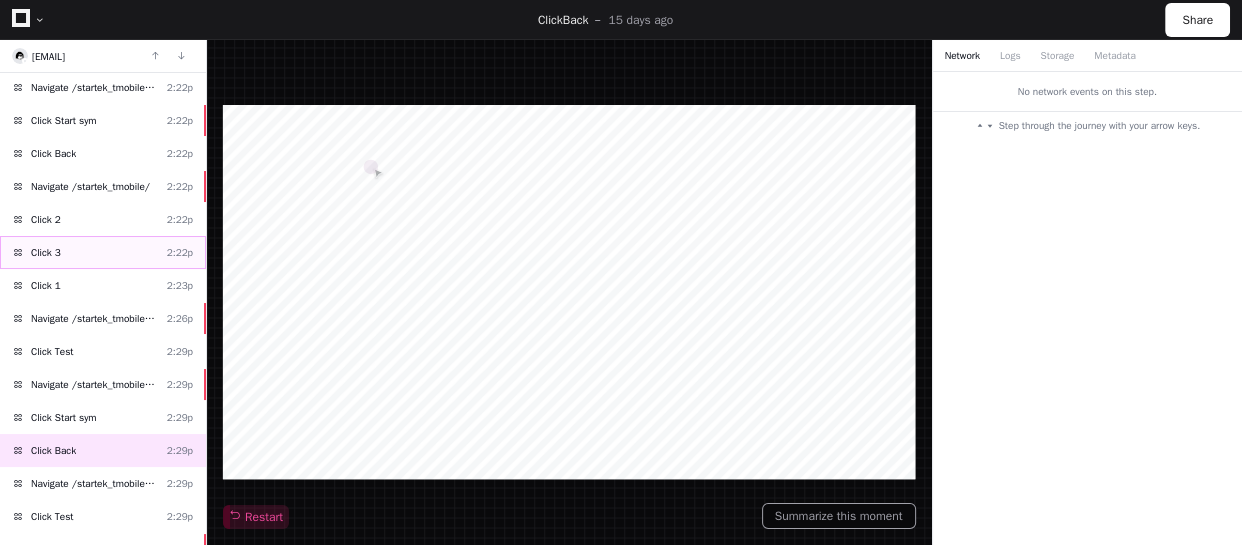 click on "Click [NUMBER]  [TIME]" 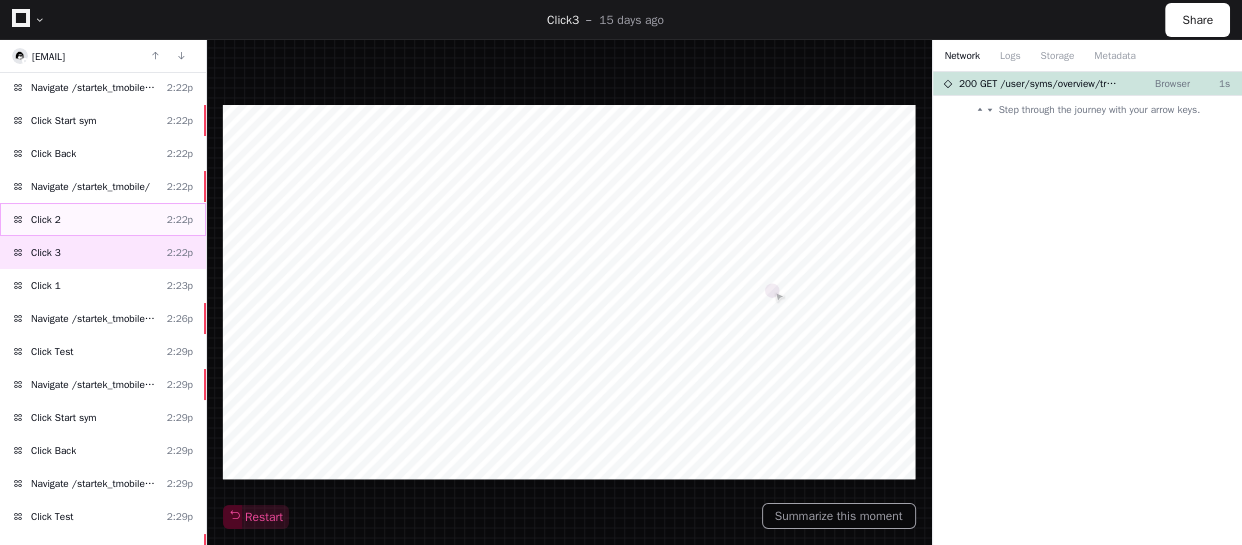 click on "Click [NUMBER]  [TIME]" 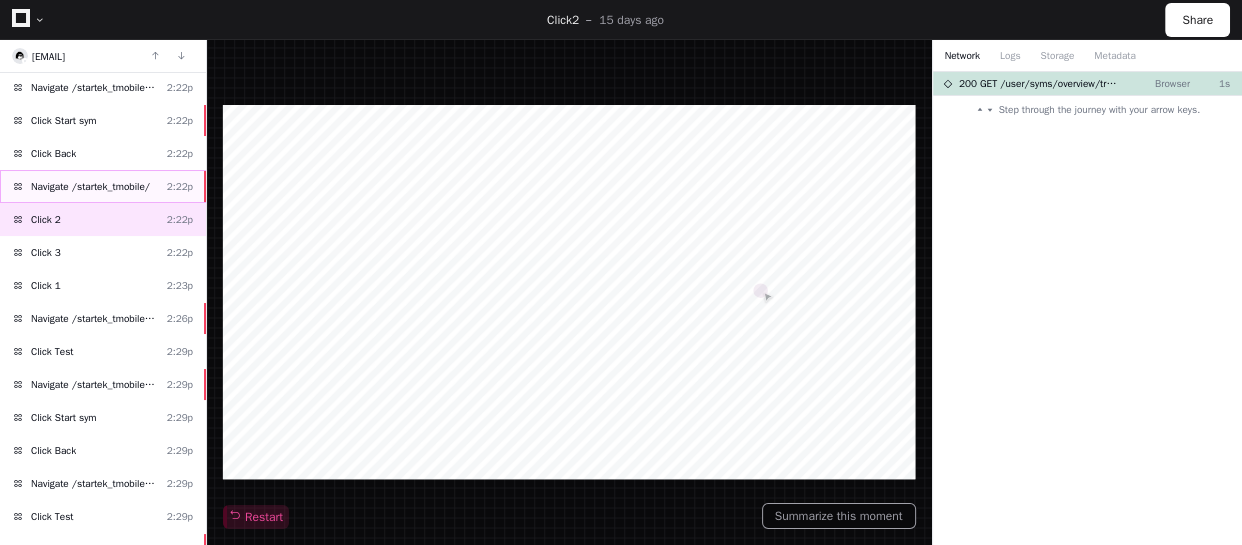 click on "Navigate /startek_tmobile/" 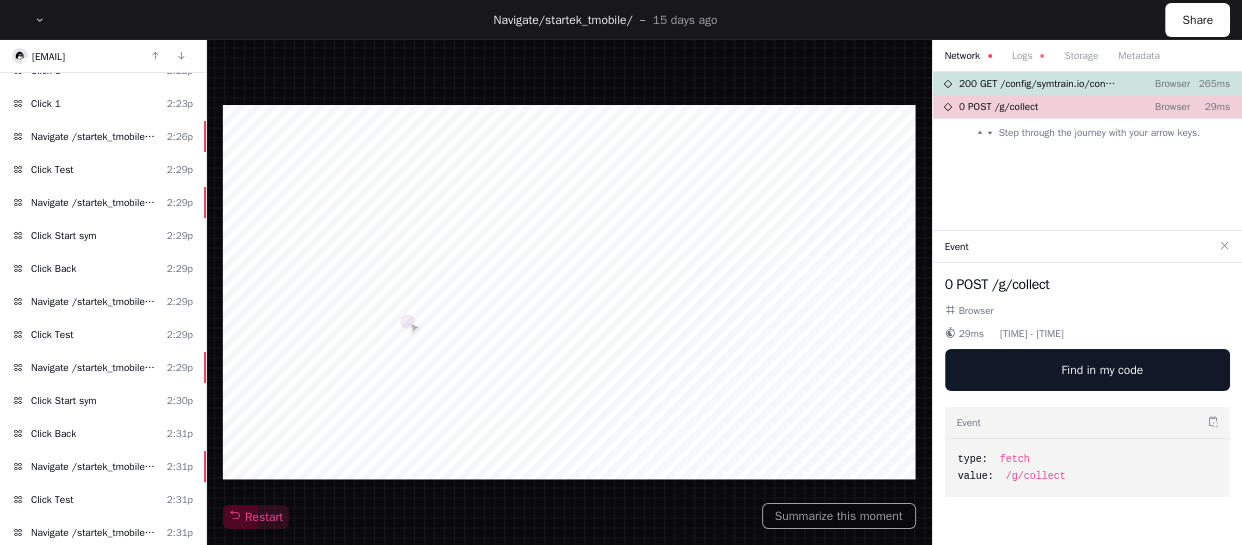 scroll, scrollTop: 1363, scrollLeft: 0, axis: vertical 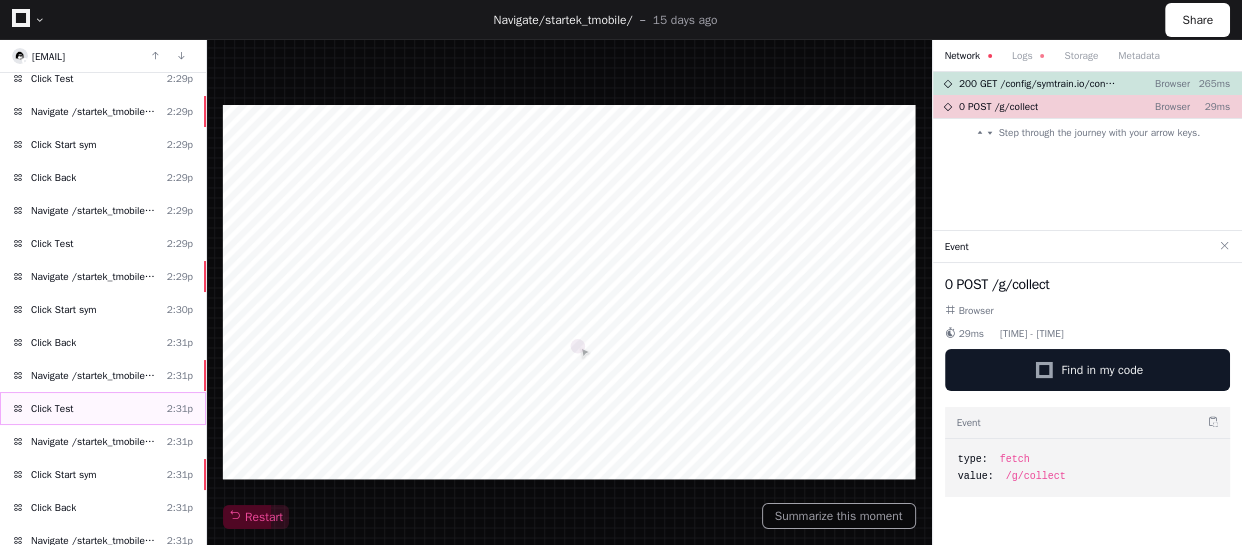 click on "Click Test  [TIME]" 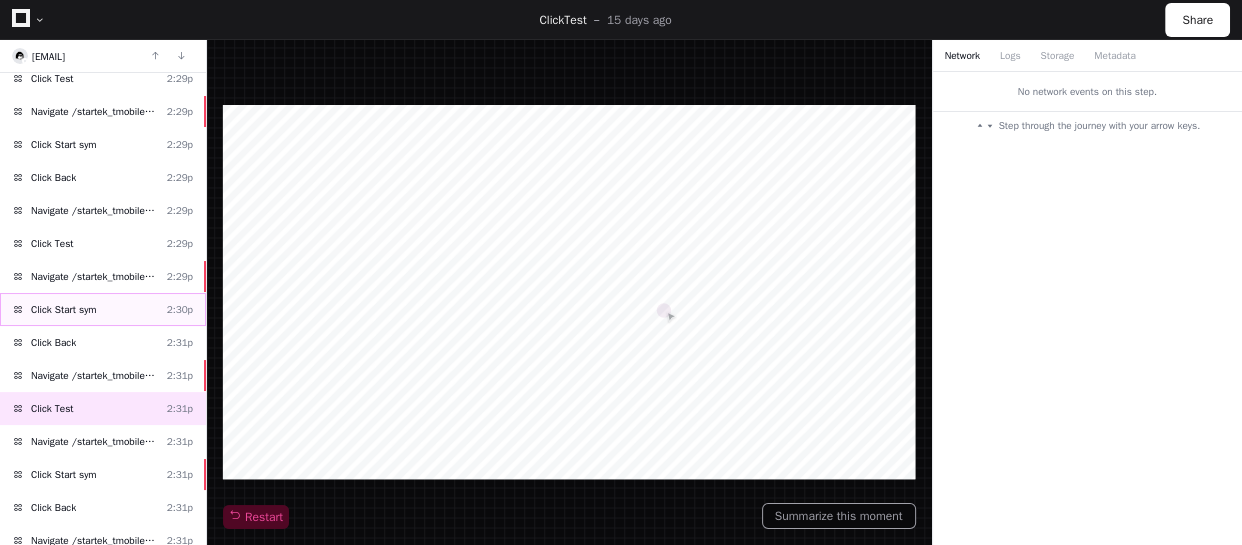 click on "Click Start sym  [TIME]" 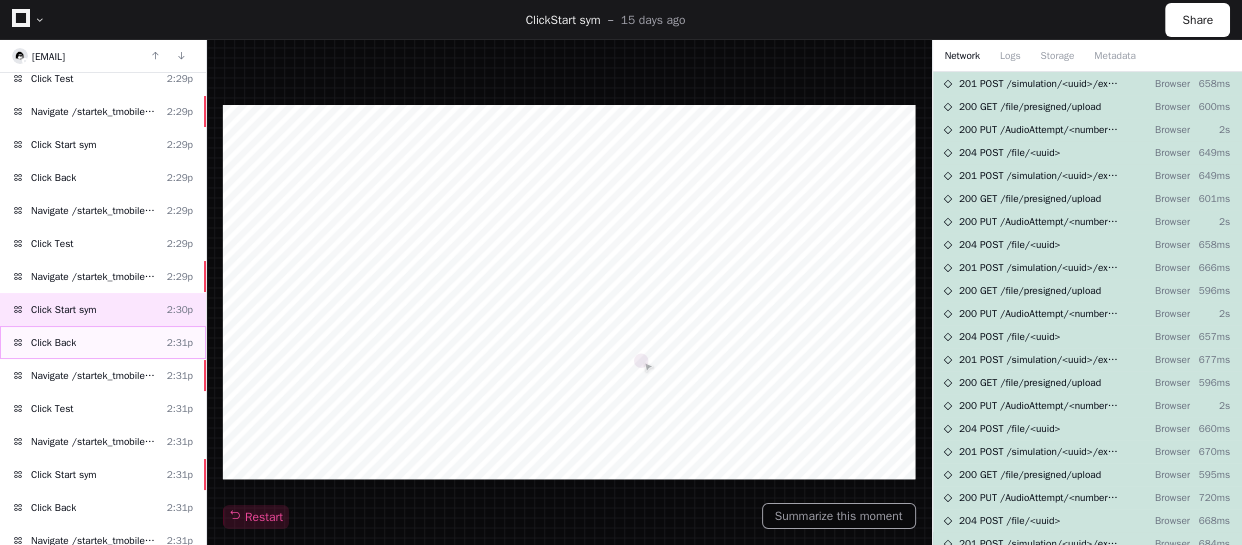 click on "Click Back  [TIME]" 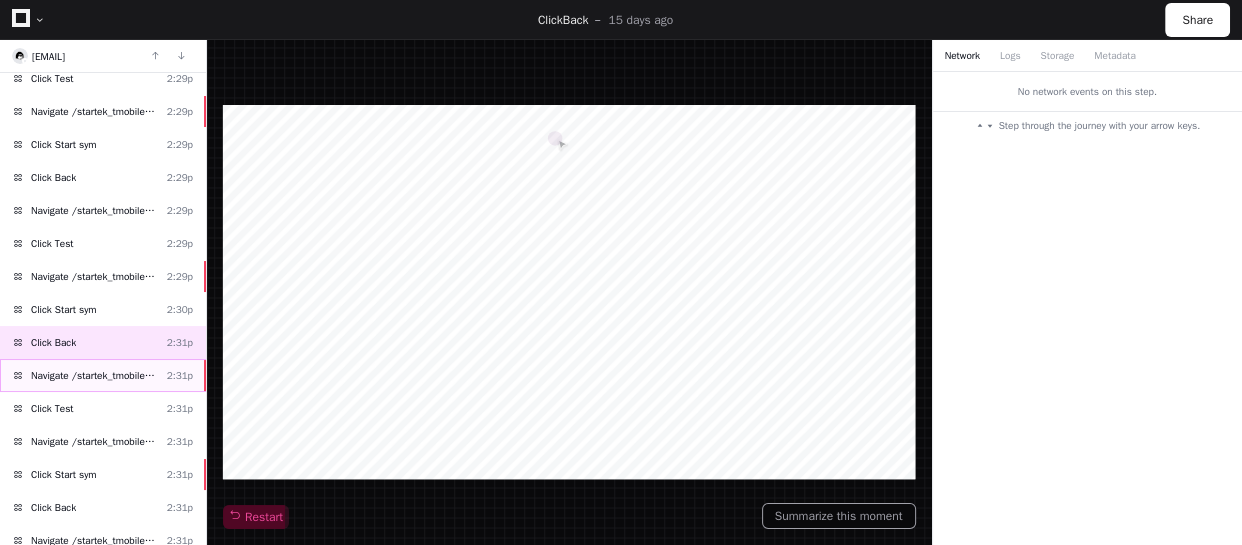 click on "Navigate /startek_tmobile/simulation/*" 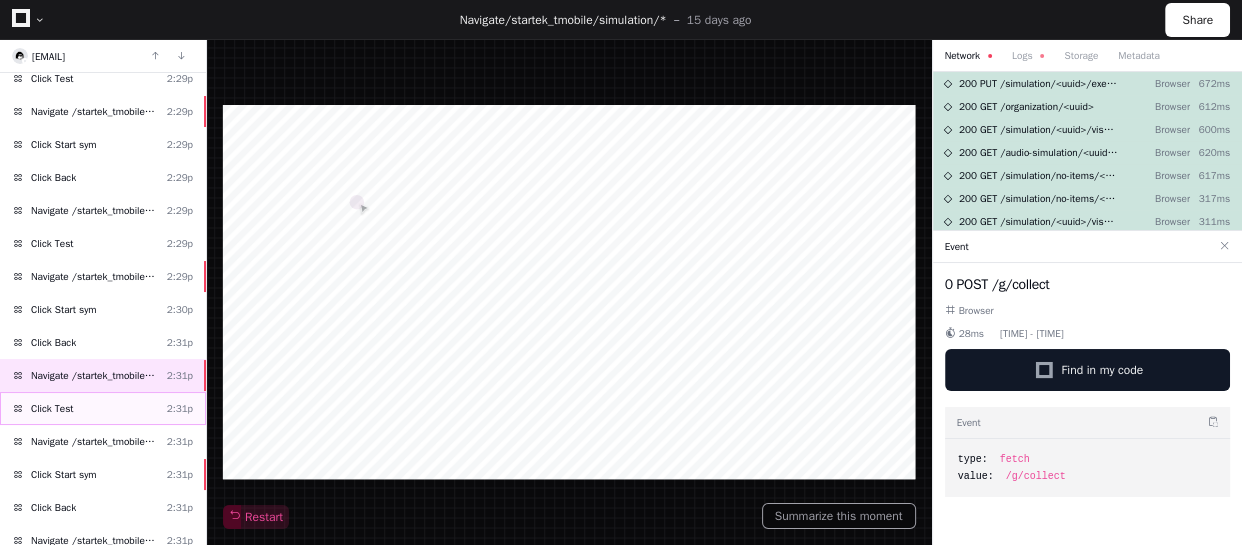 click on "Click Test  [TIME]" 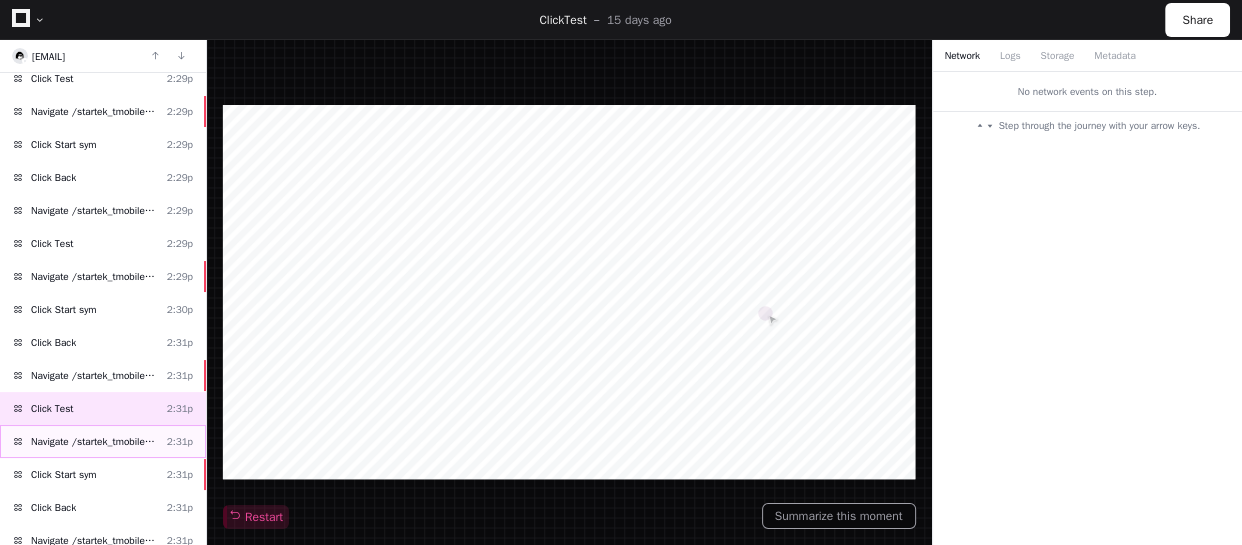 click on "Navigate /startek_tmobile/simulation/*/test" 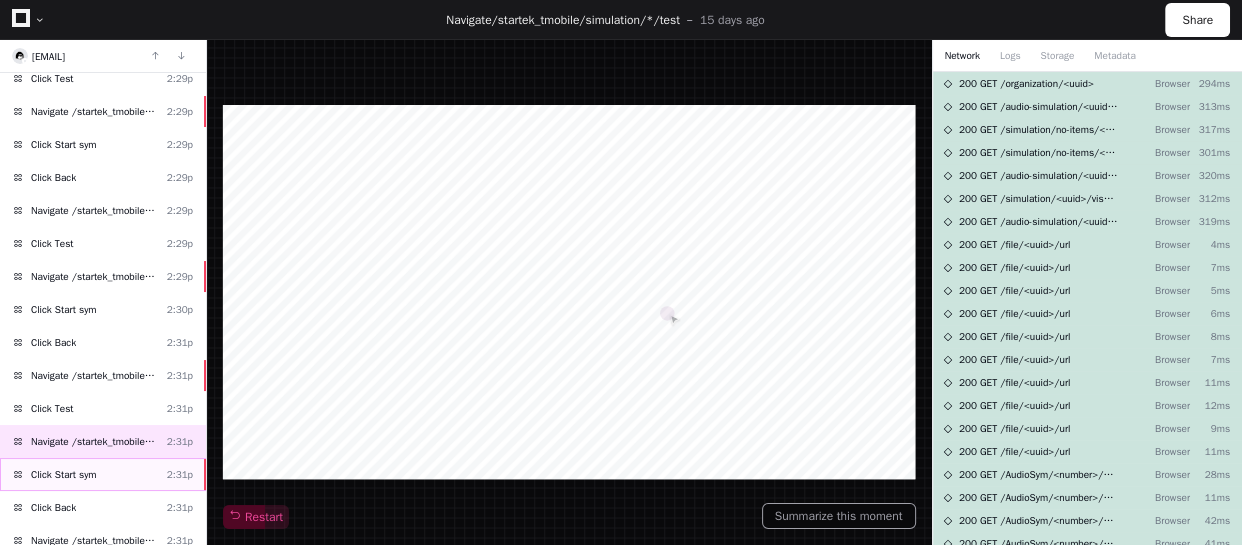 click on "Click Start sym  [TIME]" 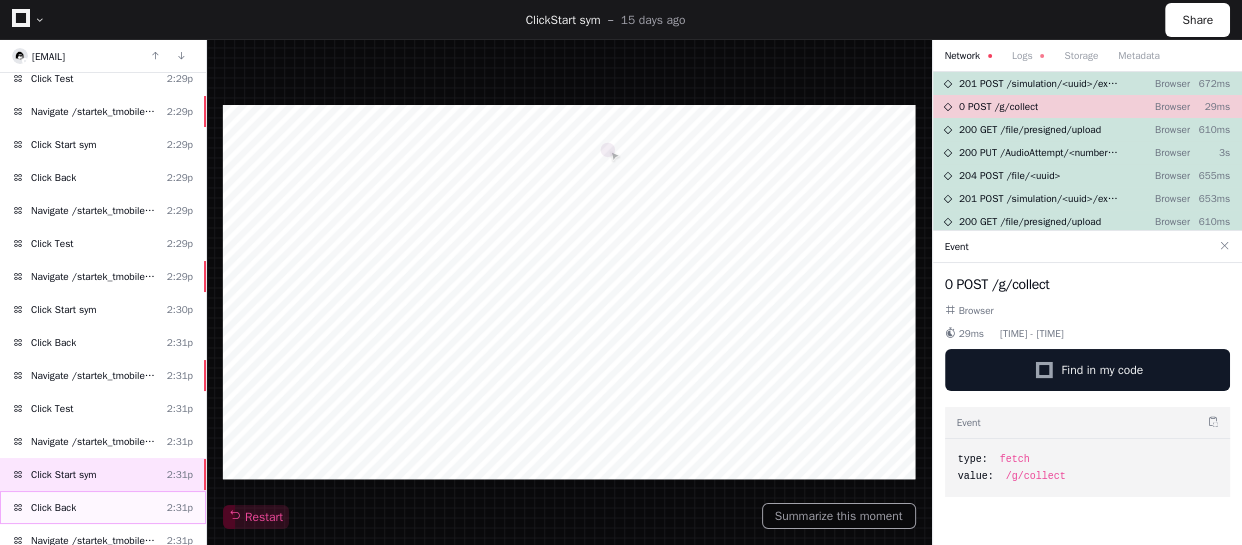 click on "Click Back  [TIME]" 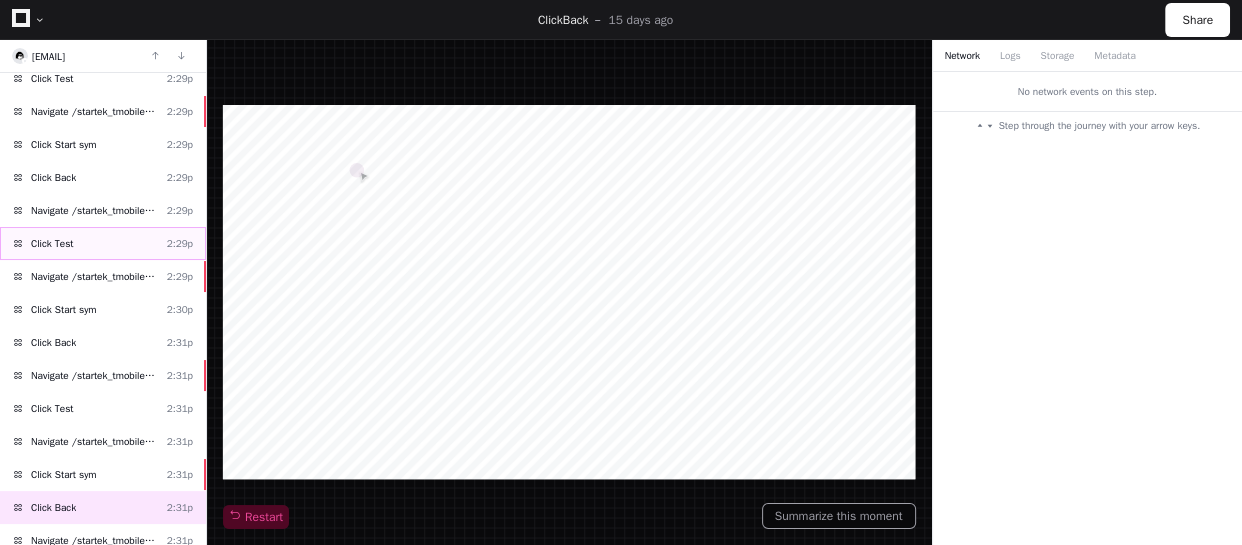click on "Click Test  [TIME]" 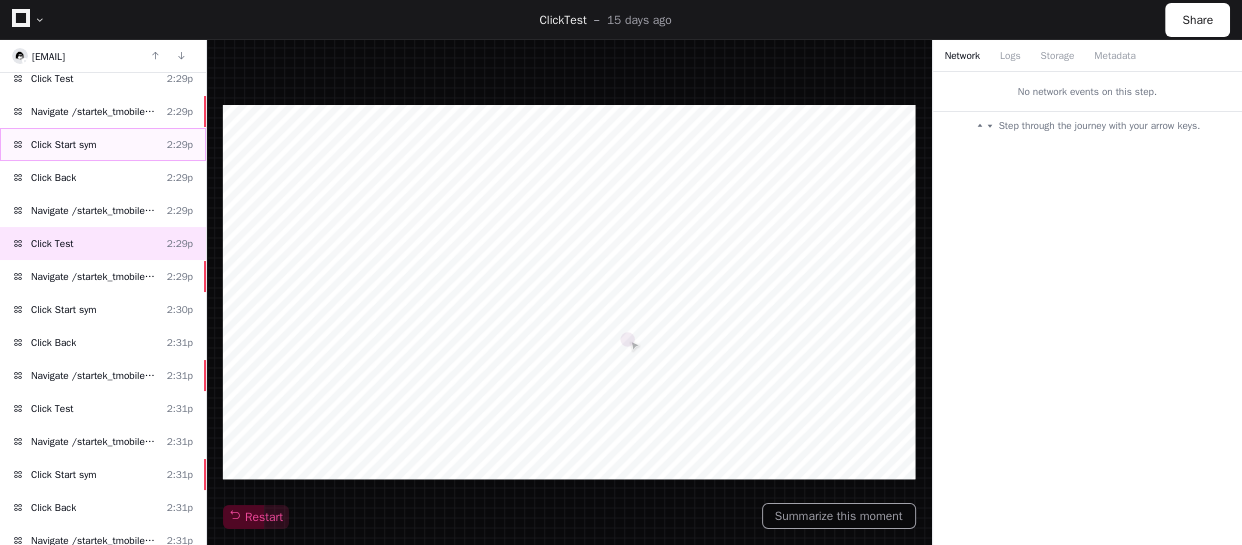 click on "Click Start sym  [TIME]" 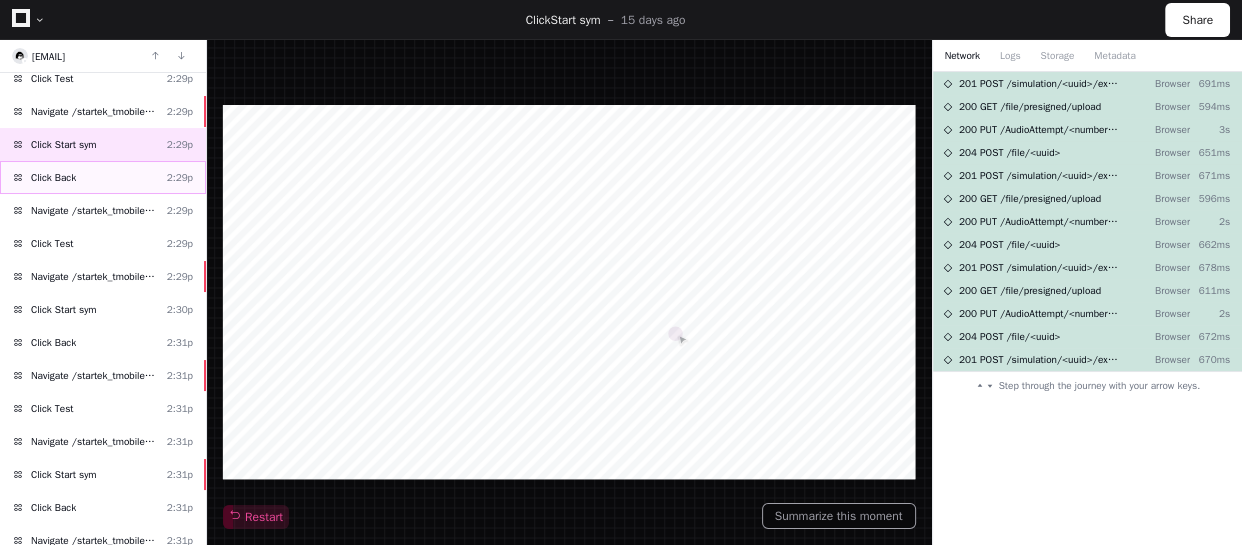 click on "Click Back  [TIME]" 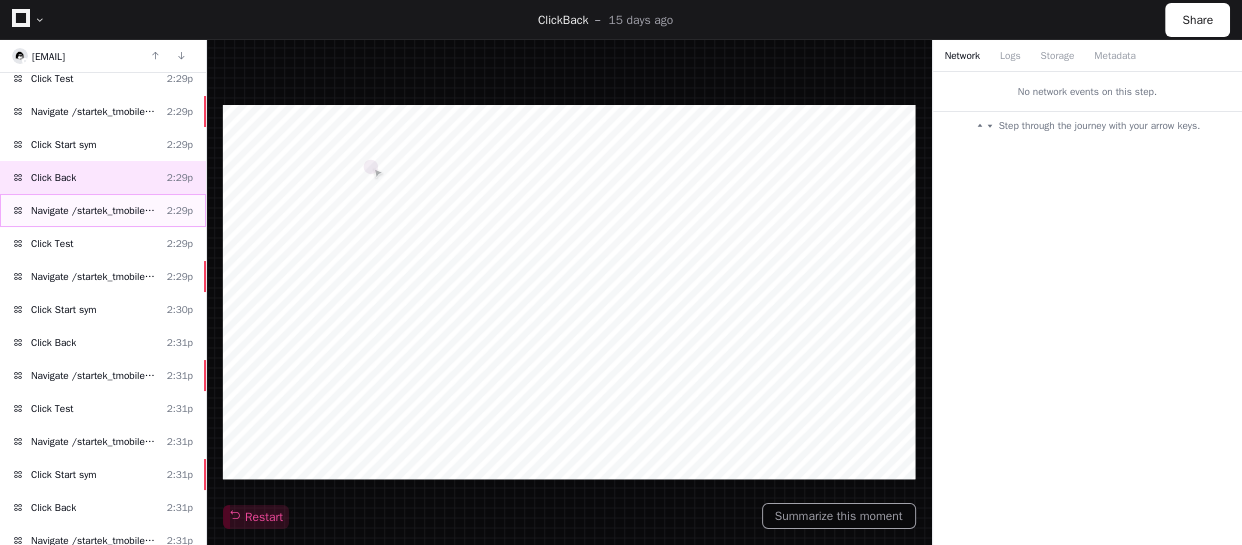 click on "Navigate /startek_tmobile/simulation/*" 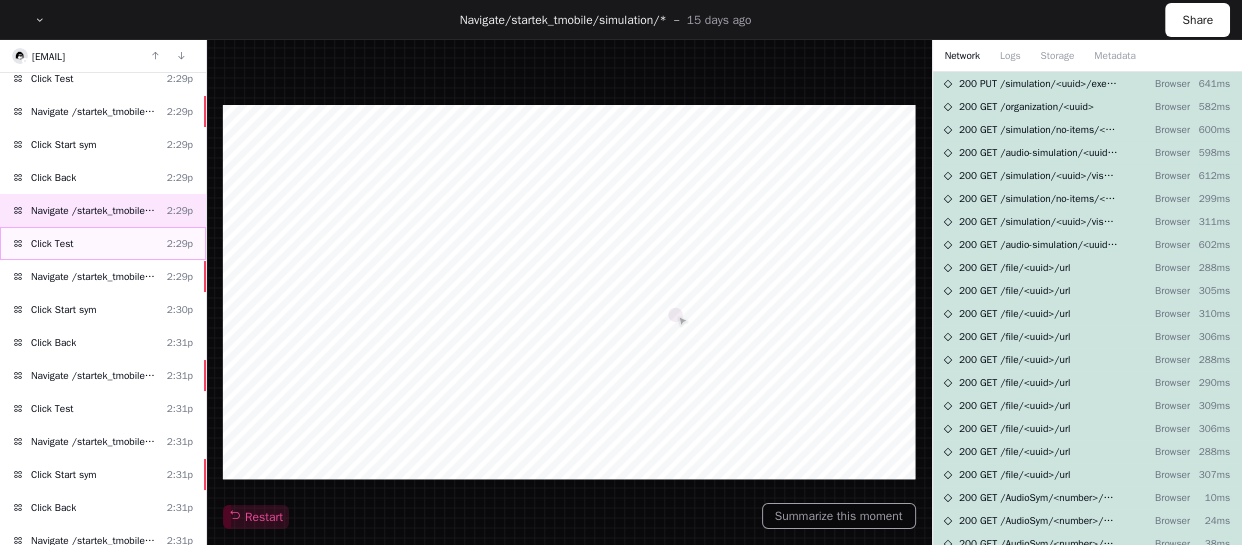 click on "Click Test  [TIME]" 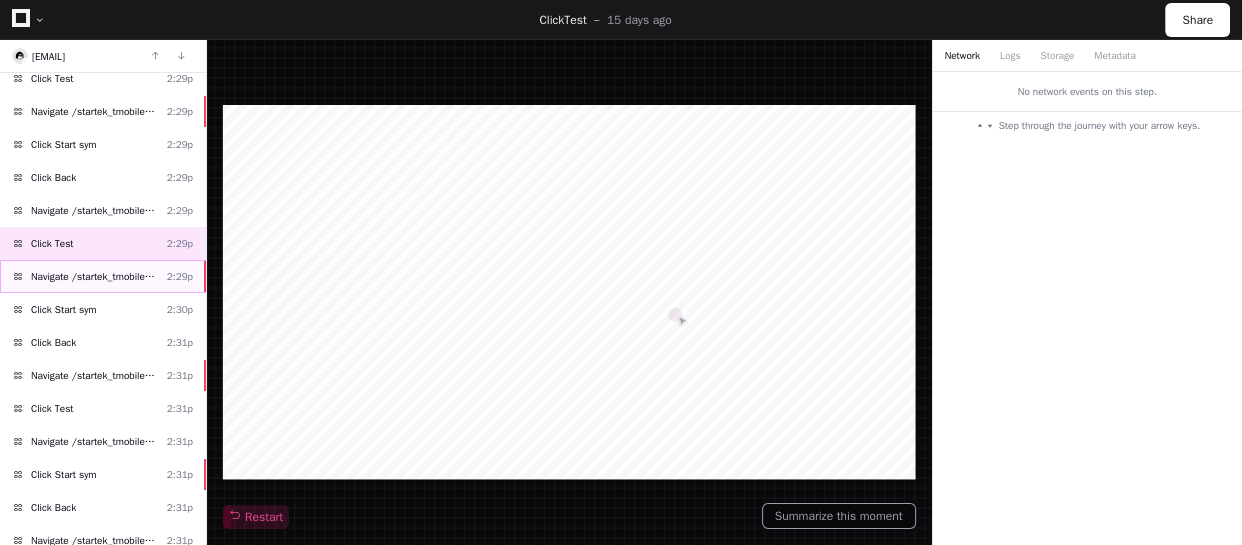 click on "Navigate /startek_tmobile/simulation/*/test  [TIME]" 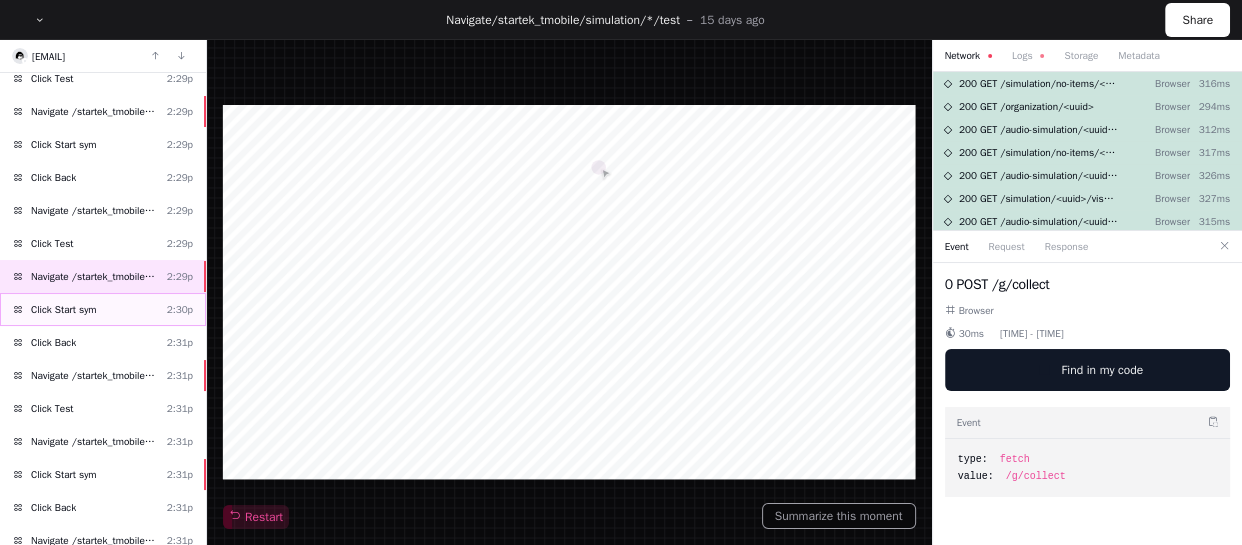 click on "Click Start sym  [TIME]" 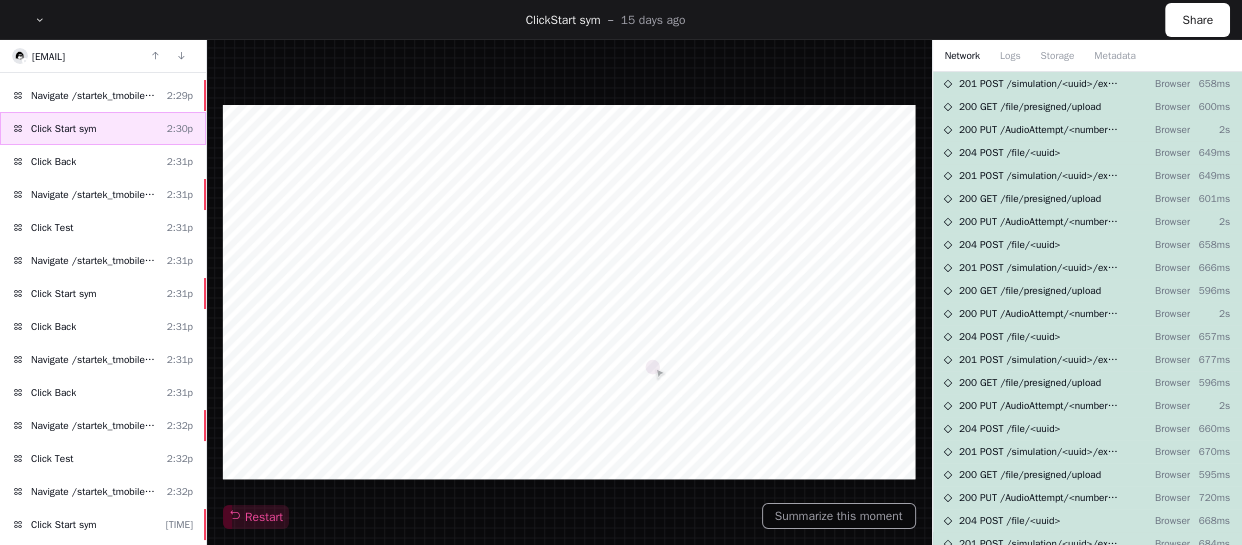 scroll, scrollTop: 1545, scrollLeft: 0, axis: vertical 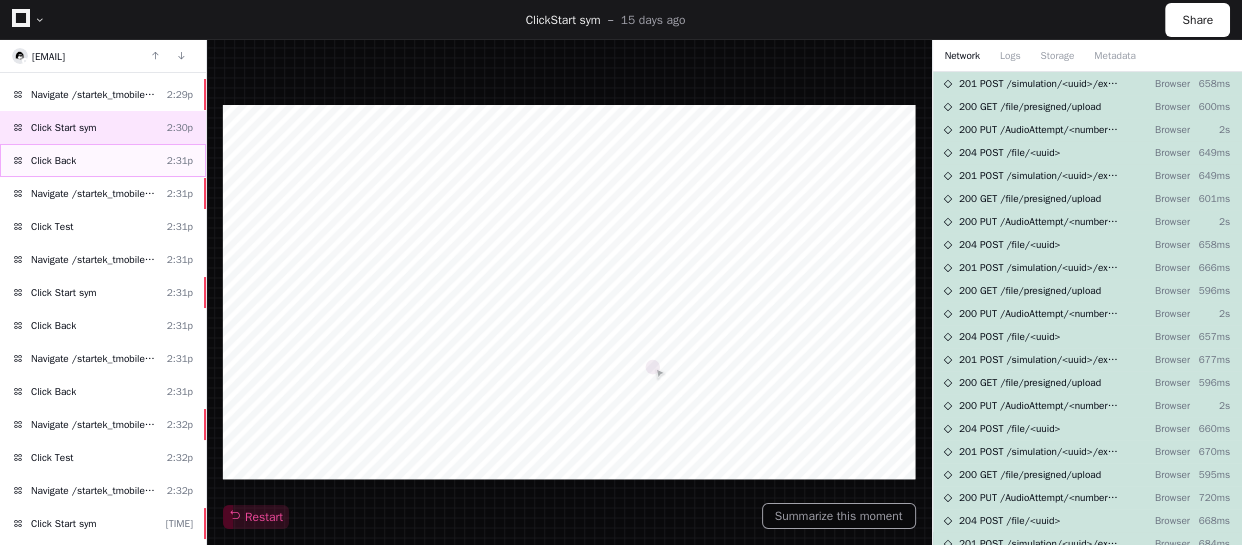 click on "Click Back  [TIME]" 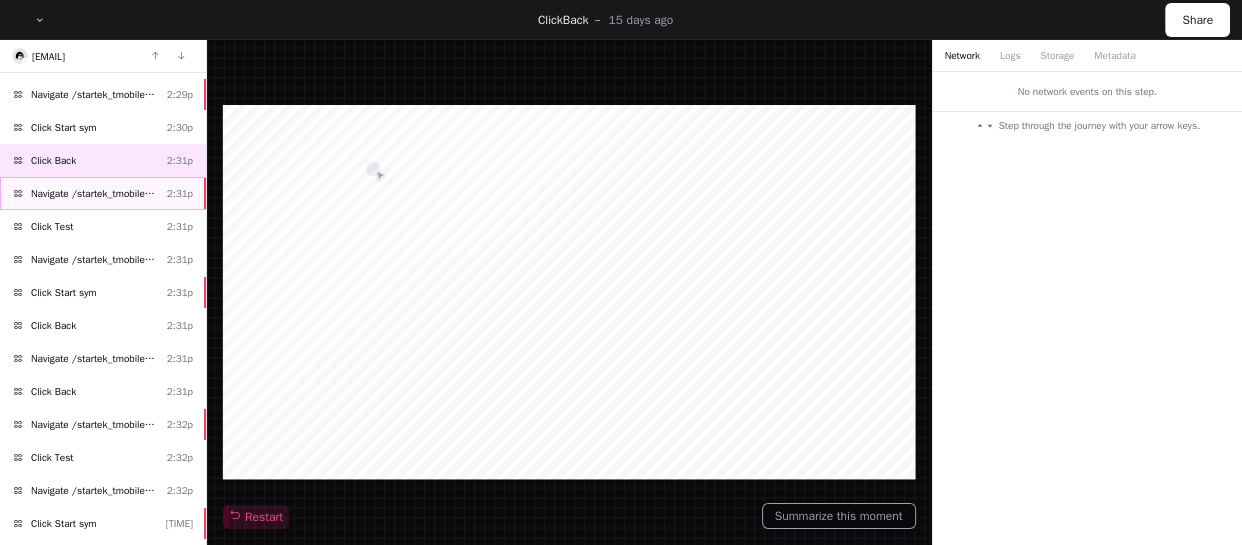 click on "Navigate /startek_tmobile/simulation/*" 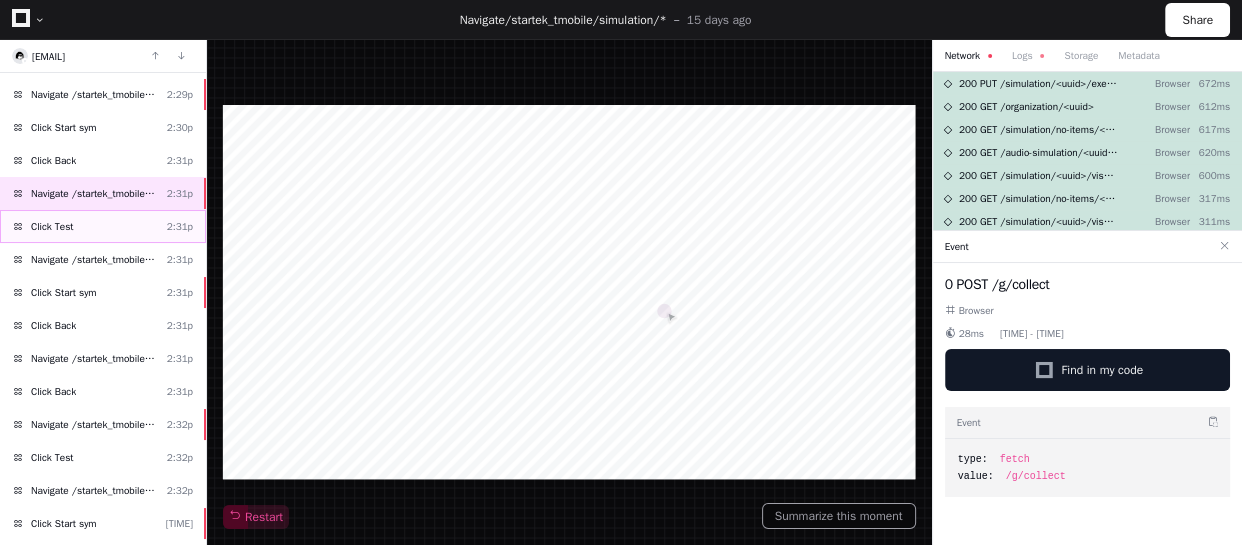 click on "Click Test  [TIME]" 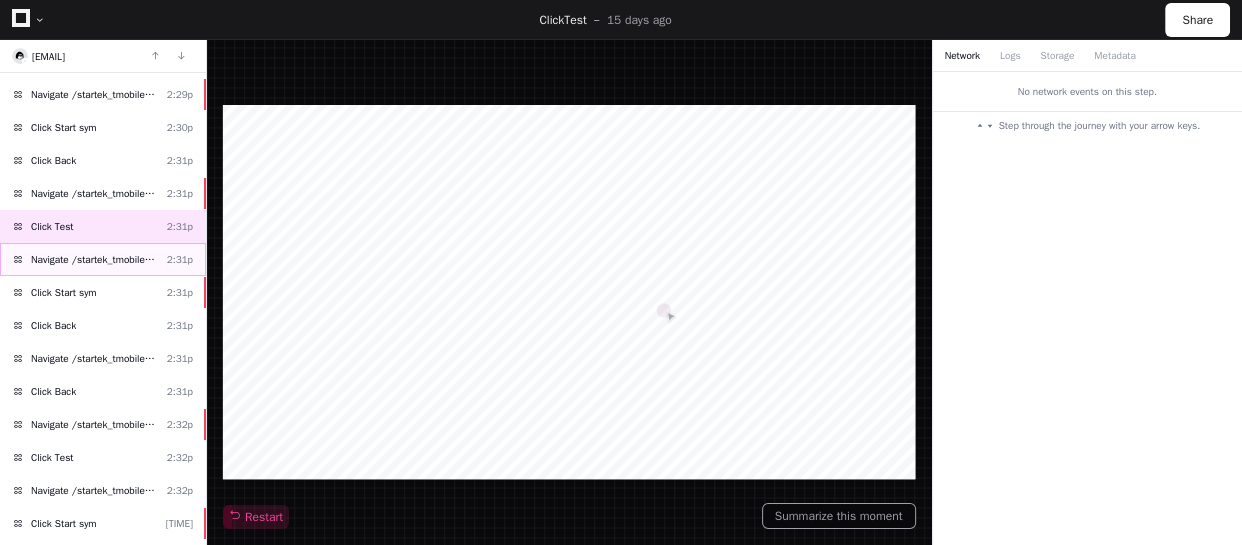 click on "Navigate /startek_tmobile/simulation/*/test" 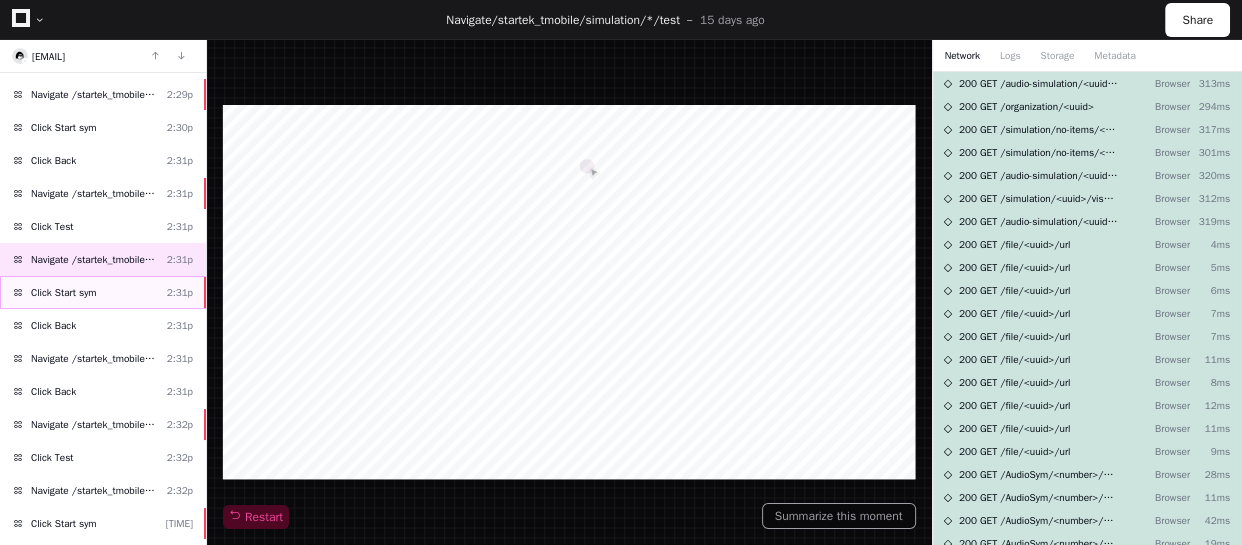 click on "Click Start sym  [TIME]" 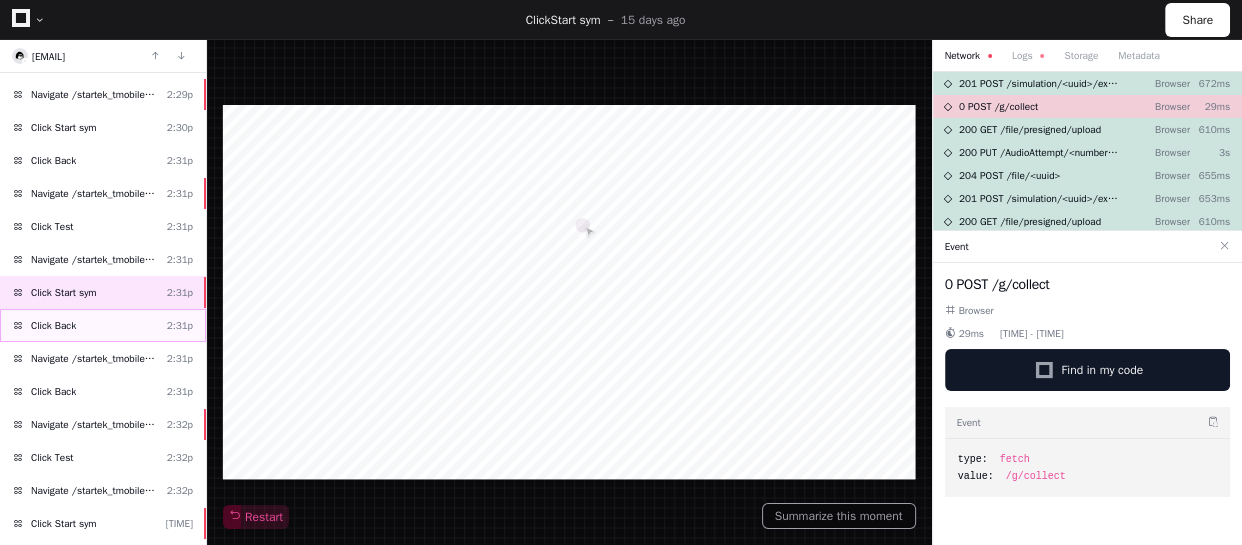 click on "Click Back  [TIME]" 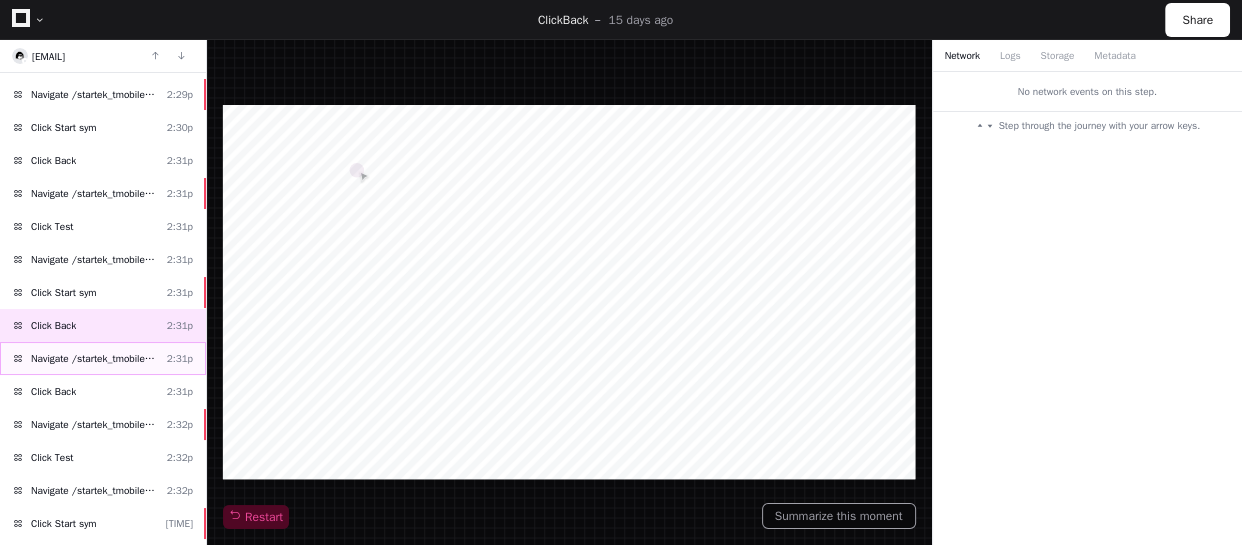 click on "Navigate /startek_tmobile/simulation/*" 